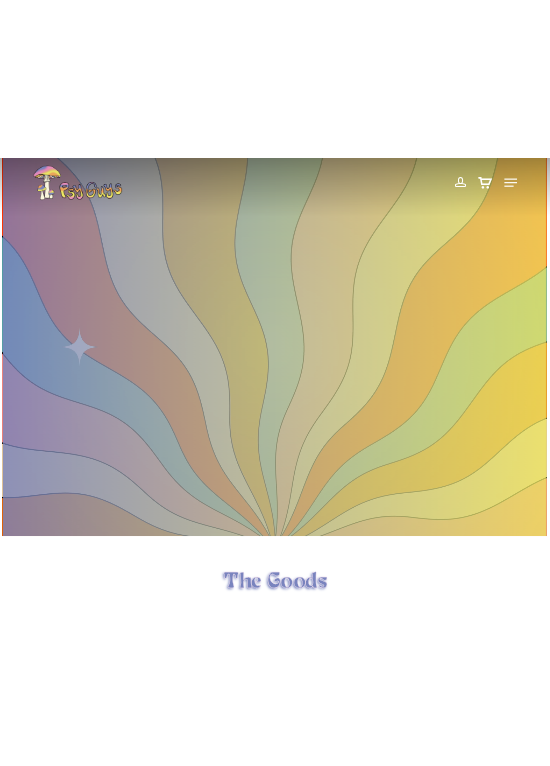 scroll, scrollTop: 0, scrollLeft: 0, axis: both 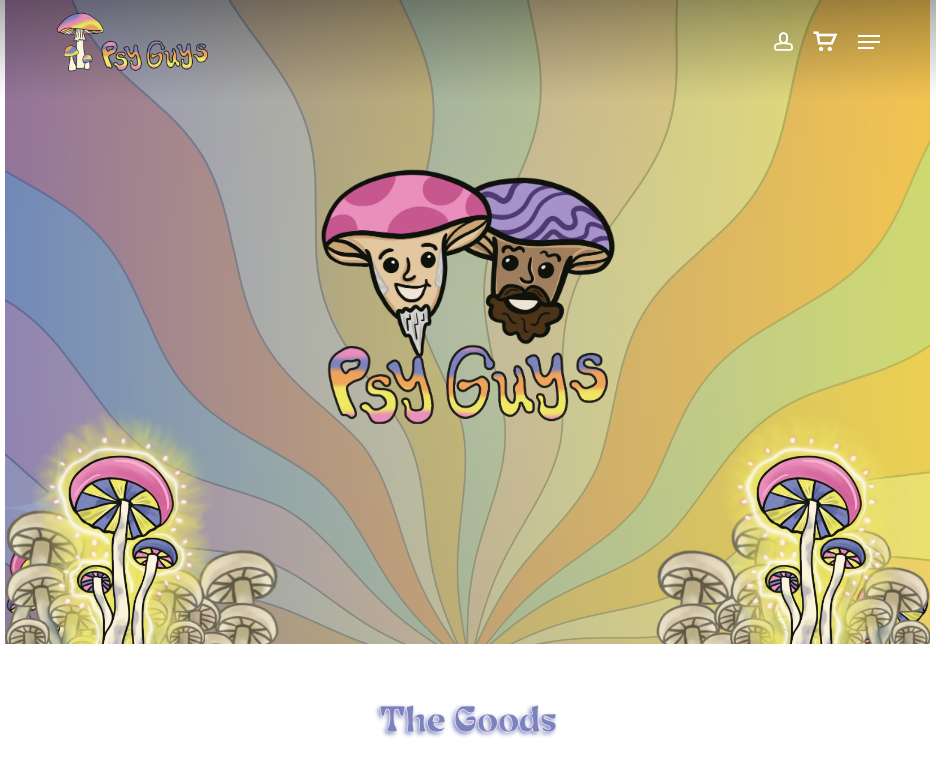 click on "Menu" at bounding box center [864, 42] 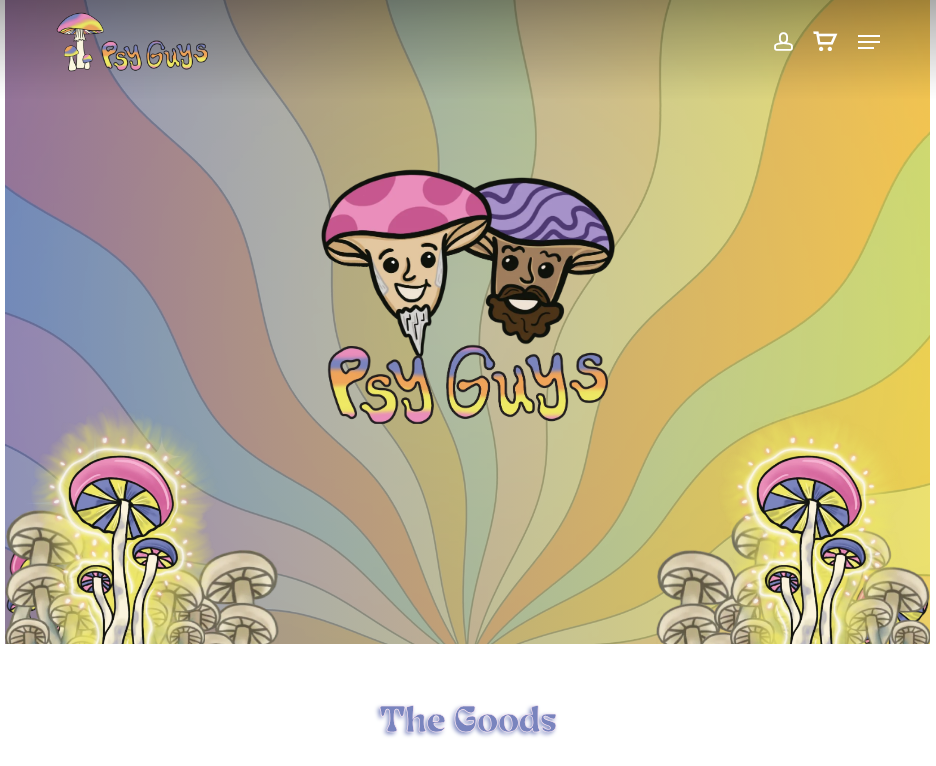 click at bounding box center (869, 42) 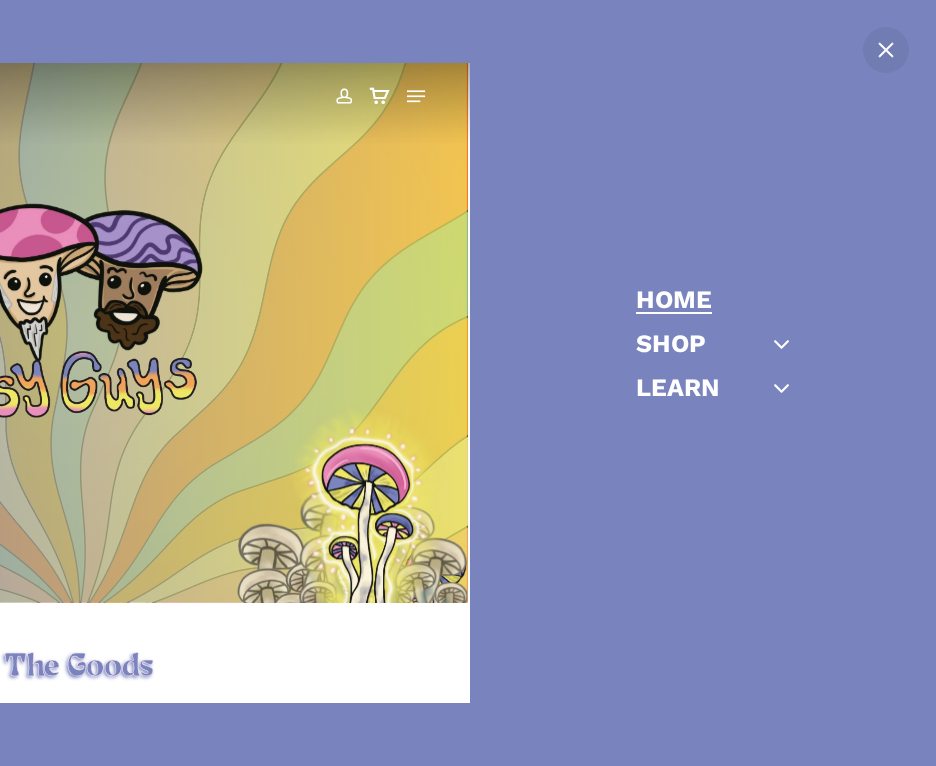 click on "Home" at bounding box center (674, 299) 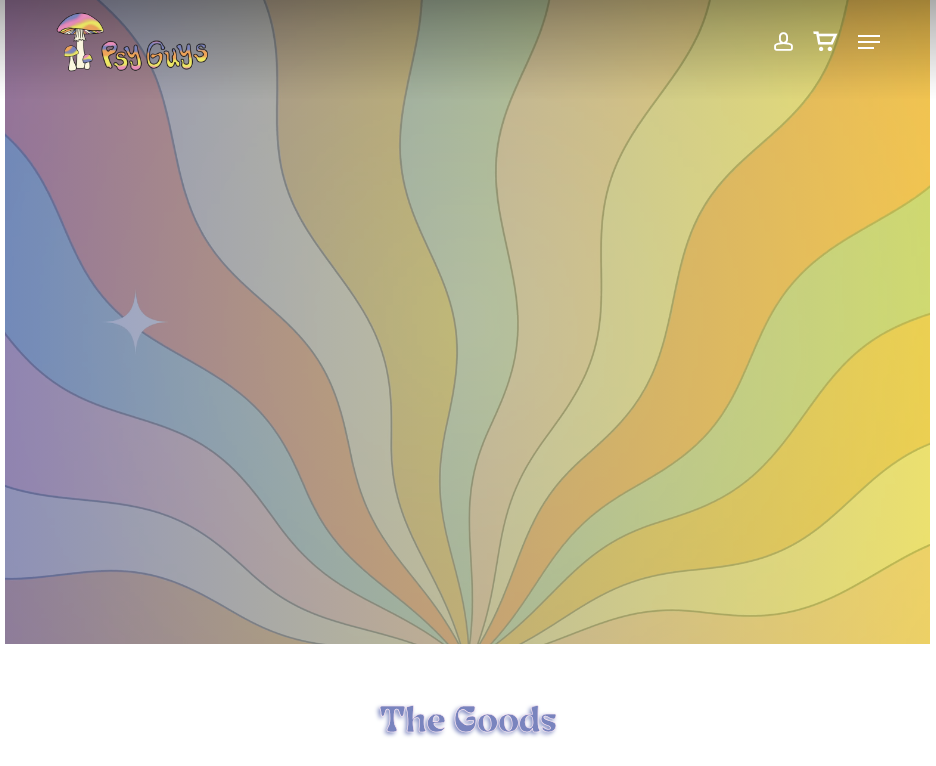 scroll, scrollTop: 0, scrollLeft: 0, axis: both 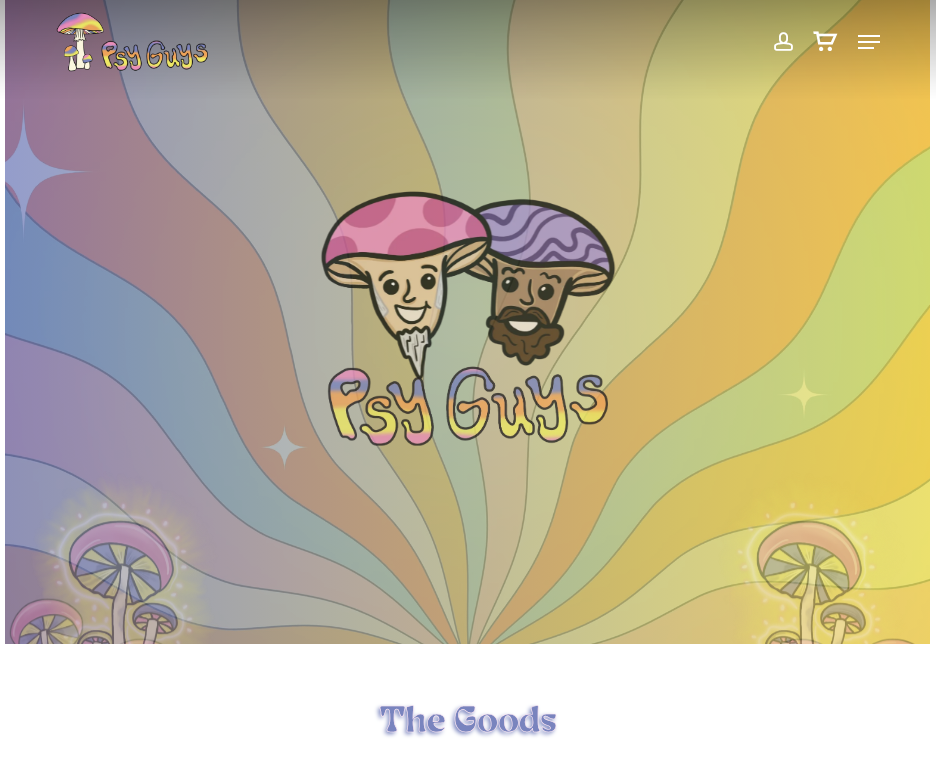 click at bounding box center (782, 42) 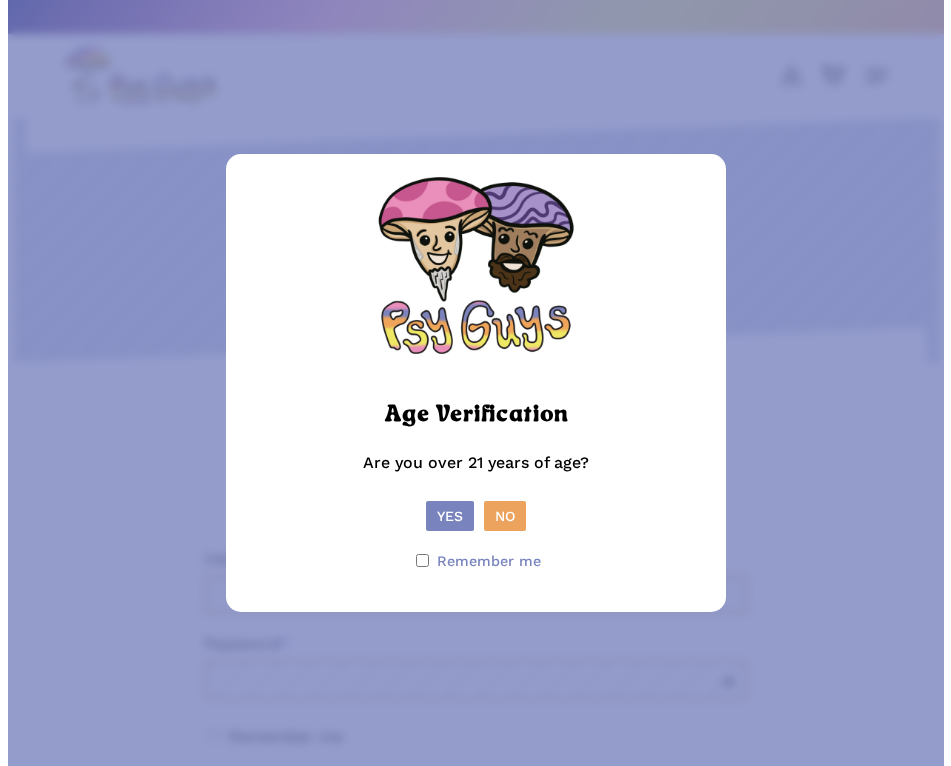 scroll, scrollTop: 0, scrollLeft: 0, axis: both 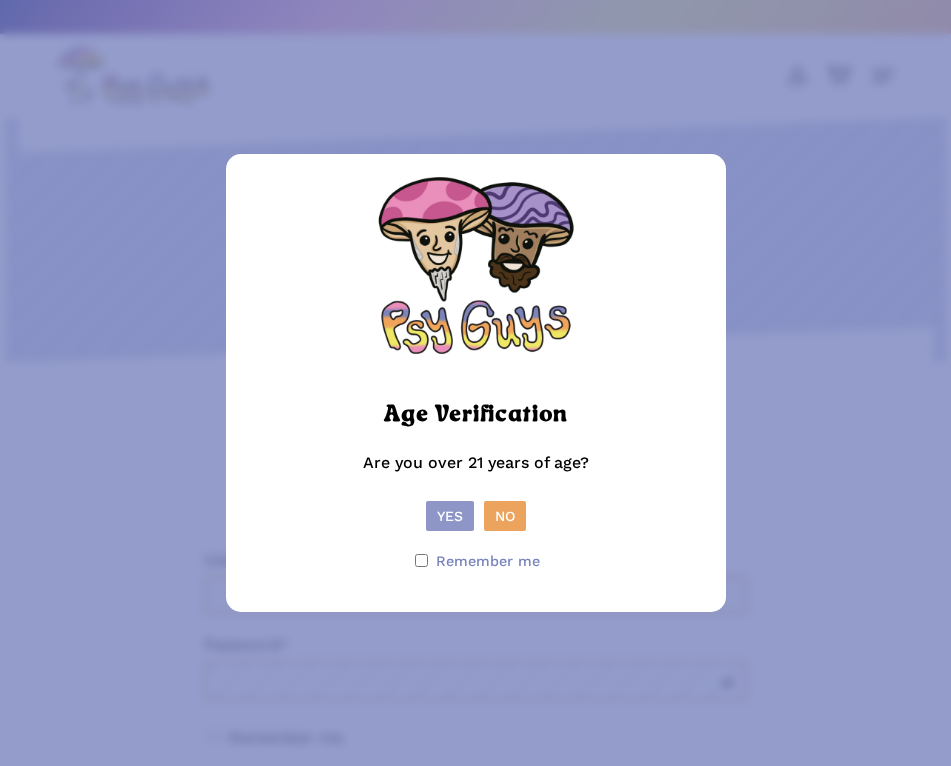 click on "Yes" at bounding box center (450, 516) 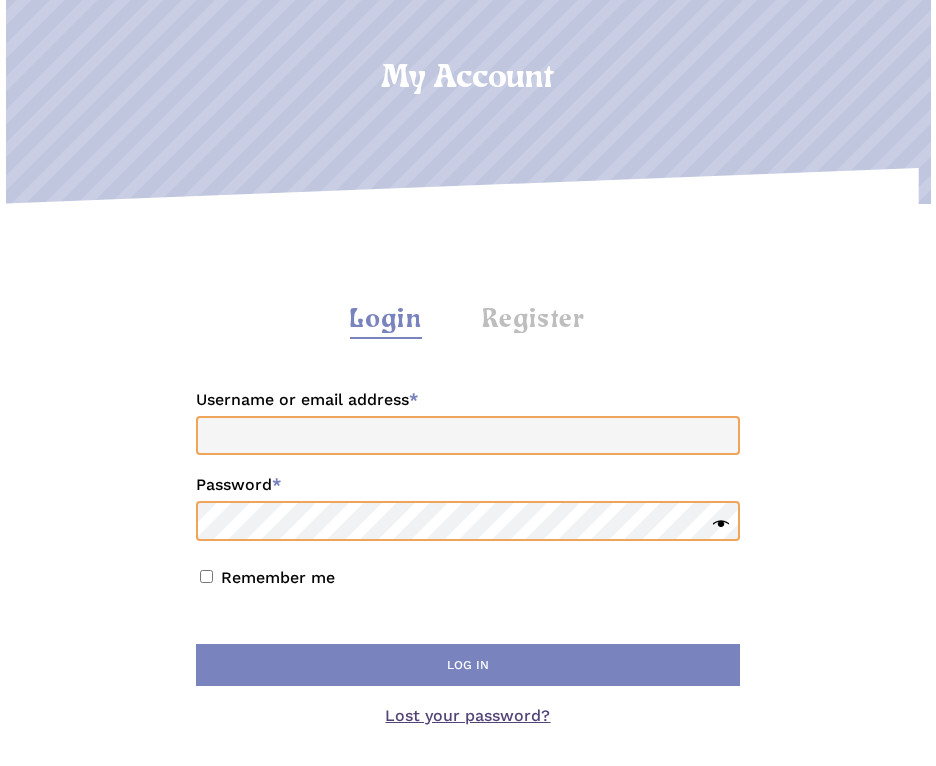 scroll, scrollTop: 300, scrollLeft: 0, axis: vertical 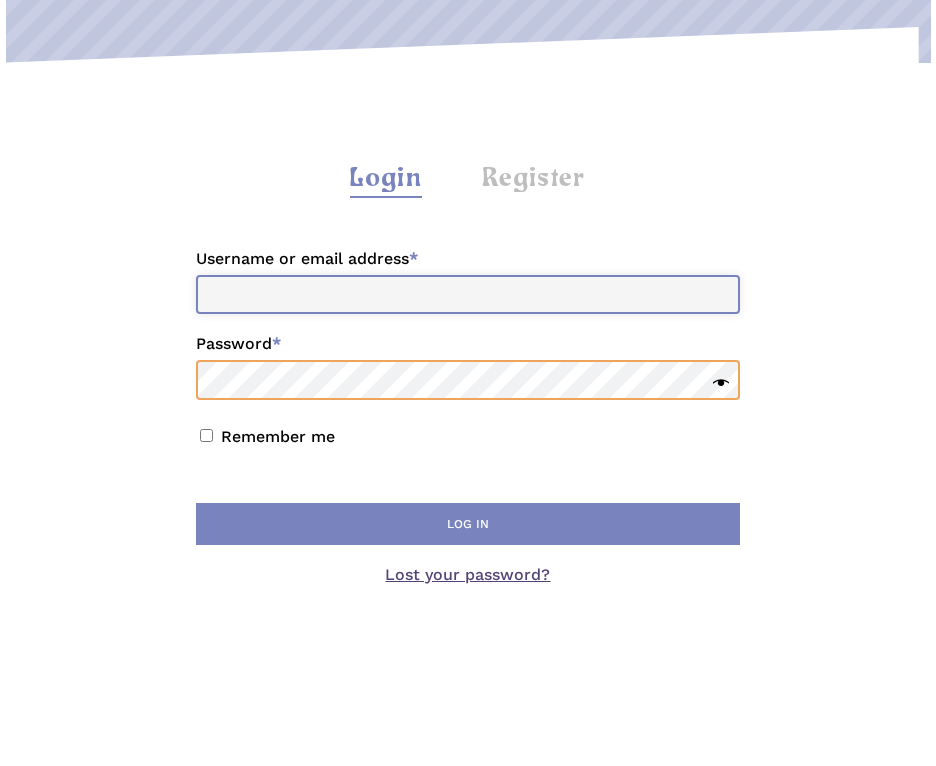 click on "Username or email address  * Required" at bounding box center [468, 294] 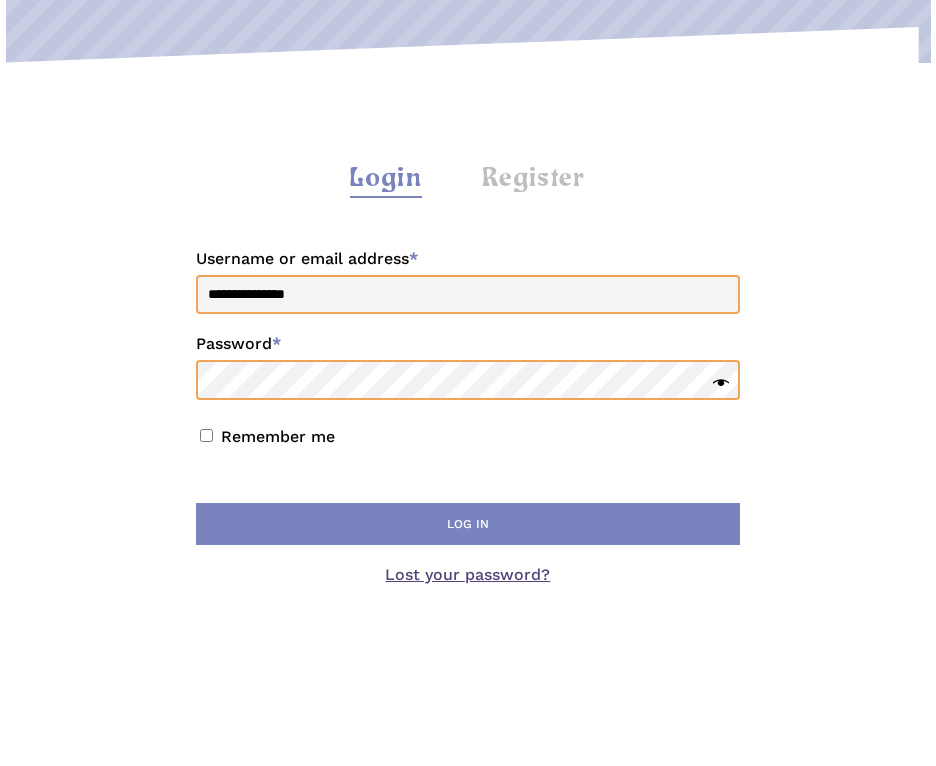 click on "Remember me
Log in" at bounding box center [468, 485] 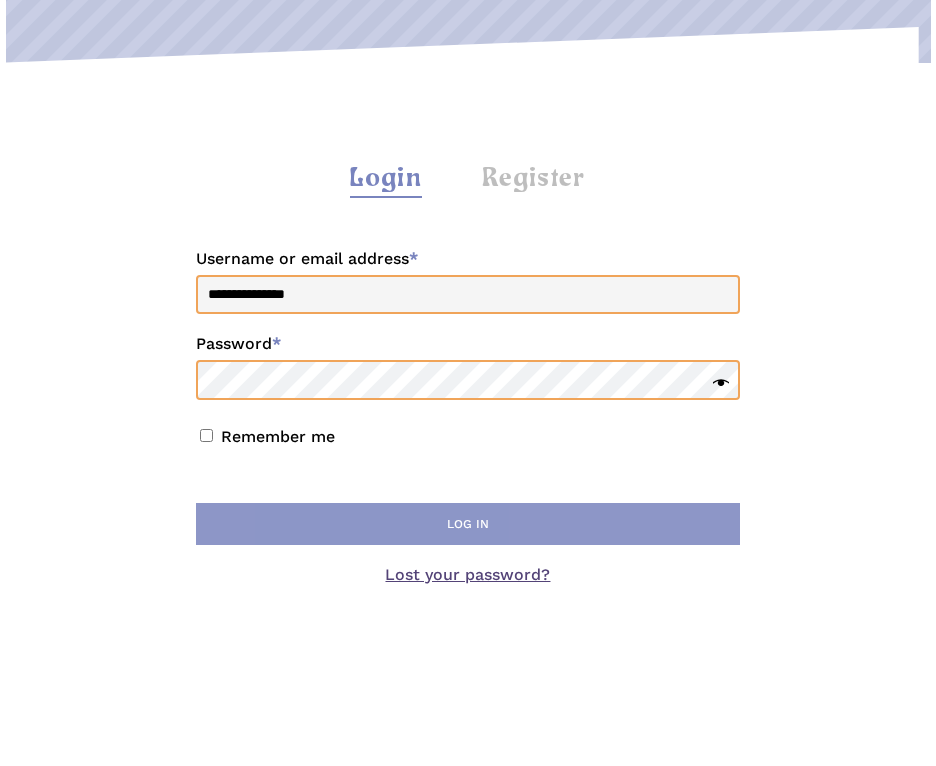 click on "Log in" at bounding box center [468, 524] 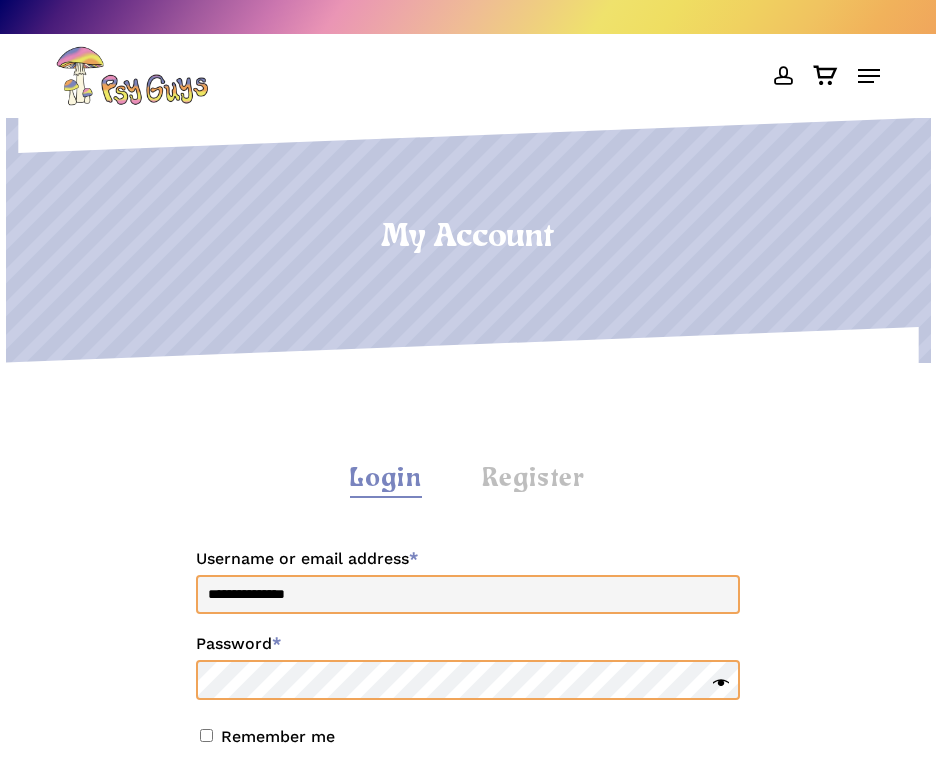 scroll, scrollTop: 0, scrollLeft: 0, axis: both 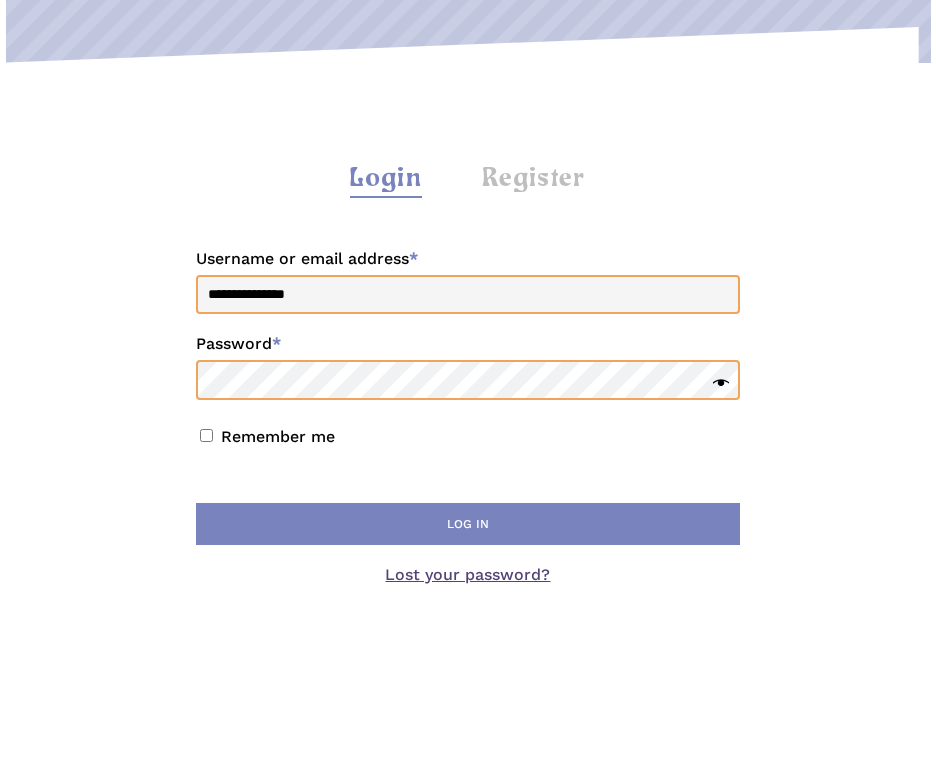 click at bounding box center [716, 385] 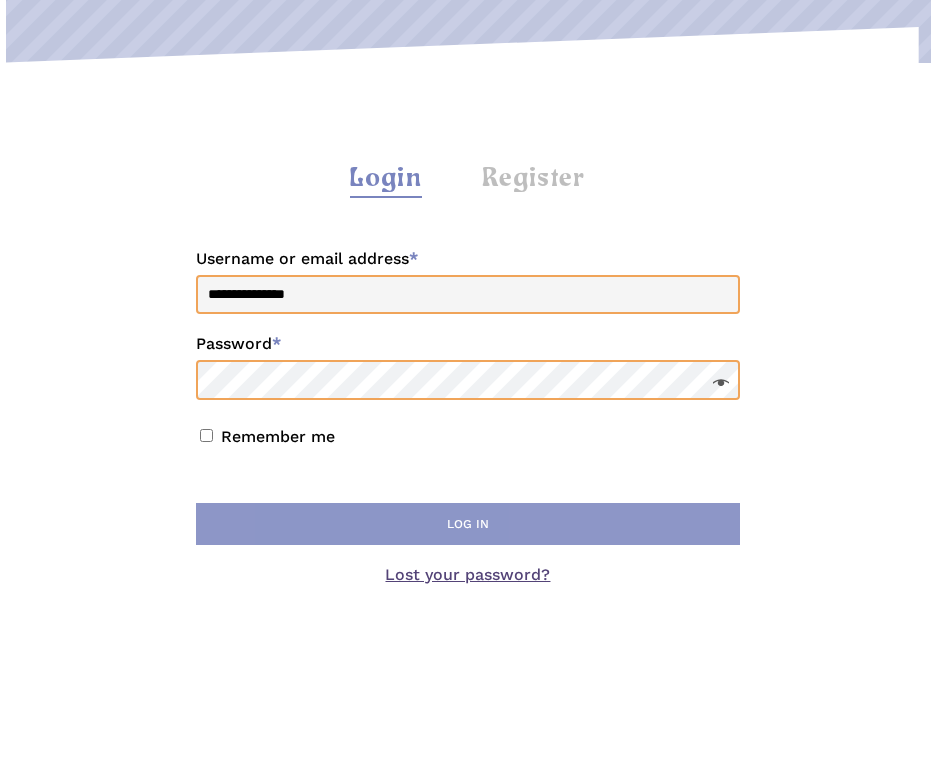 click on "Log in" at bounding box center (468, 524) 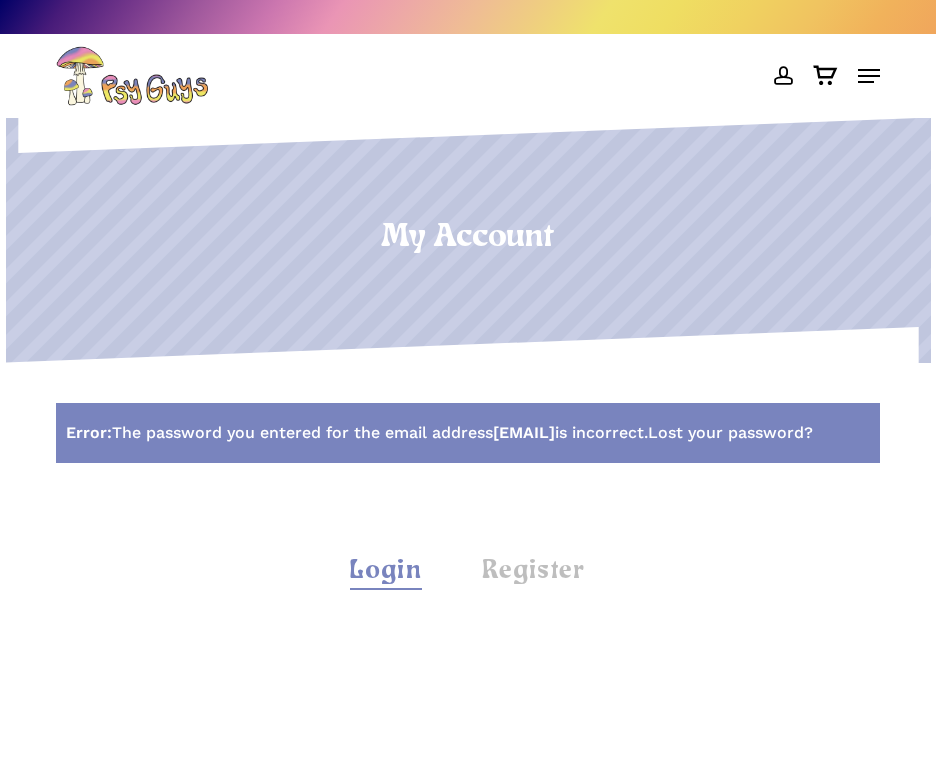 scroll, scrollTop: 0, scrollLeft: 0, axis: both 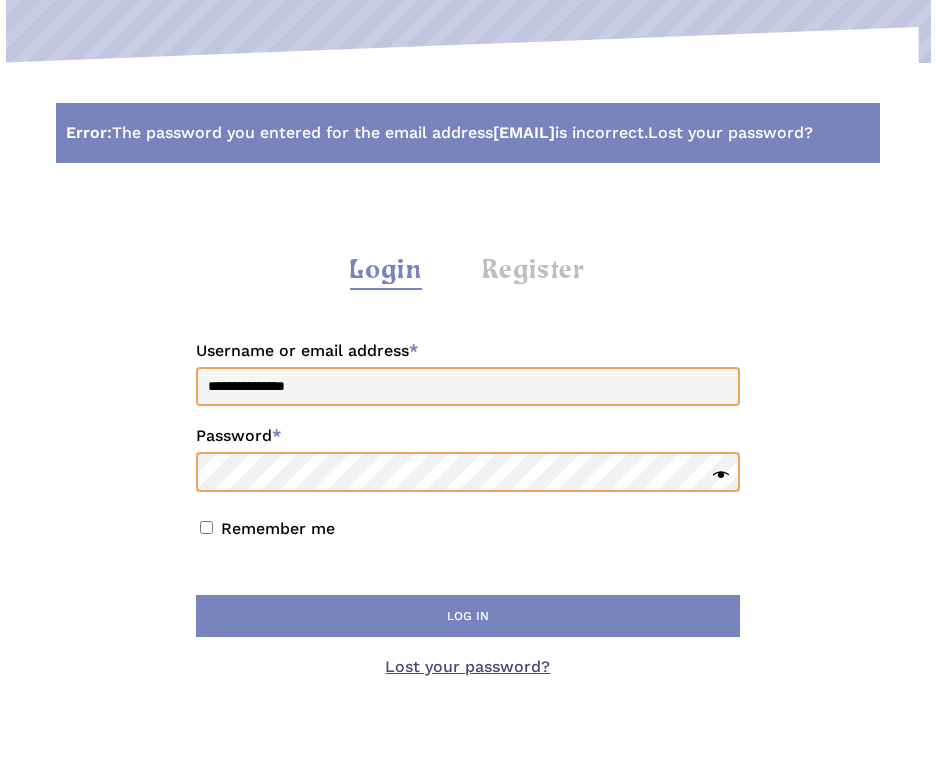 click on "Lost your password?" at bounding box center (467, 666) 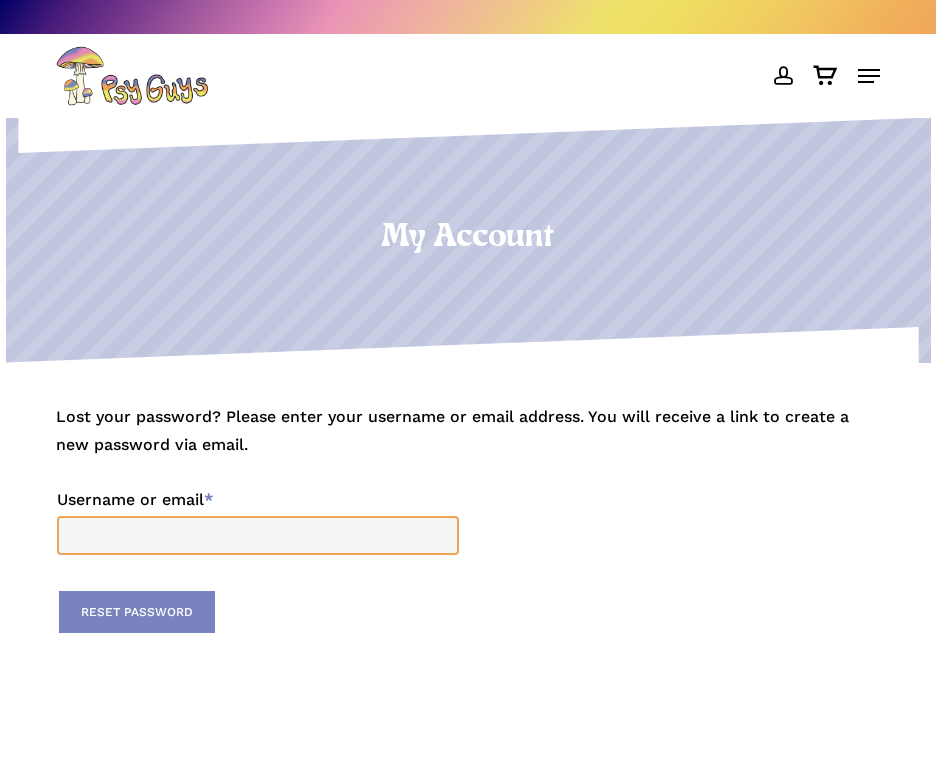scroll, scrollTop: 0, scrollLeft: 0, axis: both 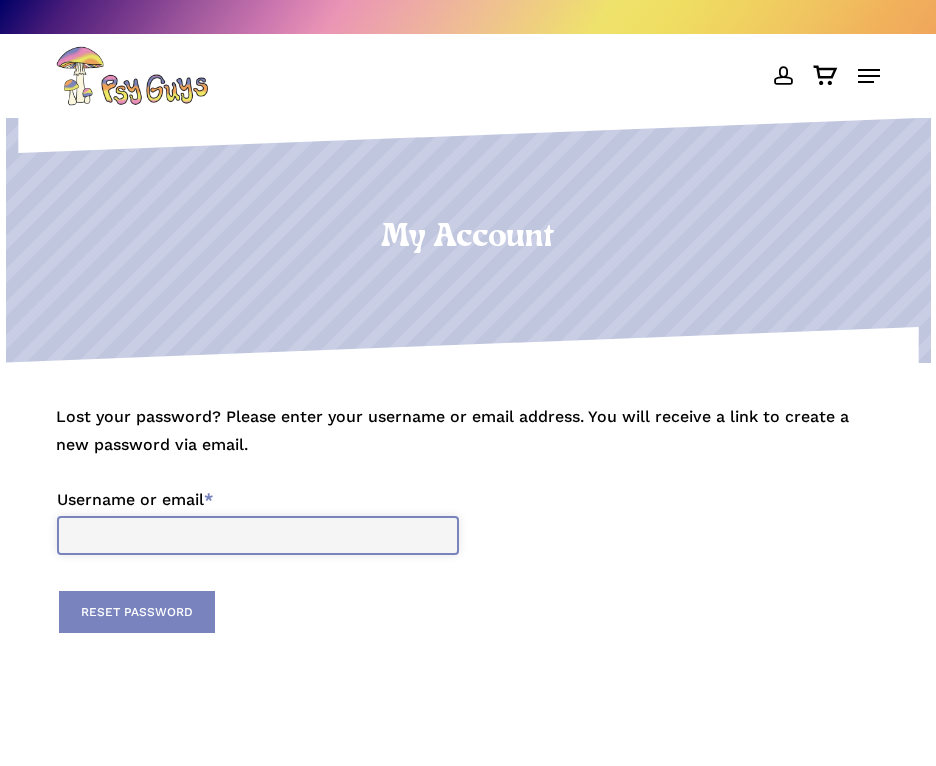 click on "Username or email  * Required" at bounding box center (258, 535) 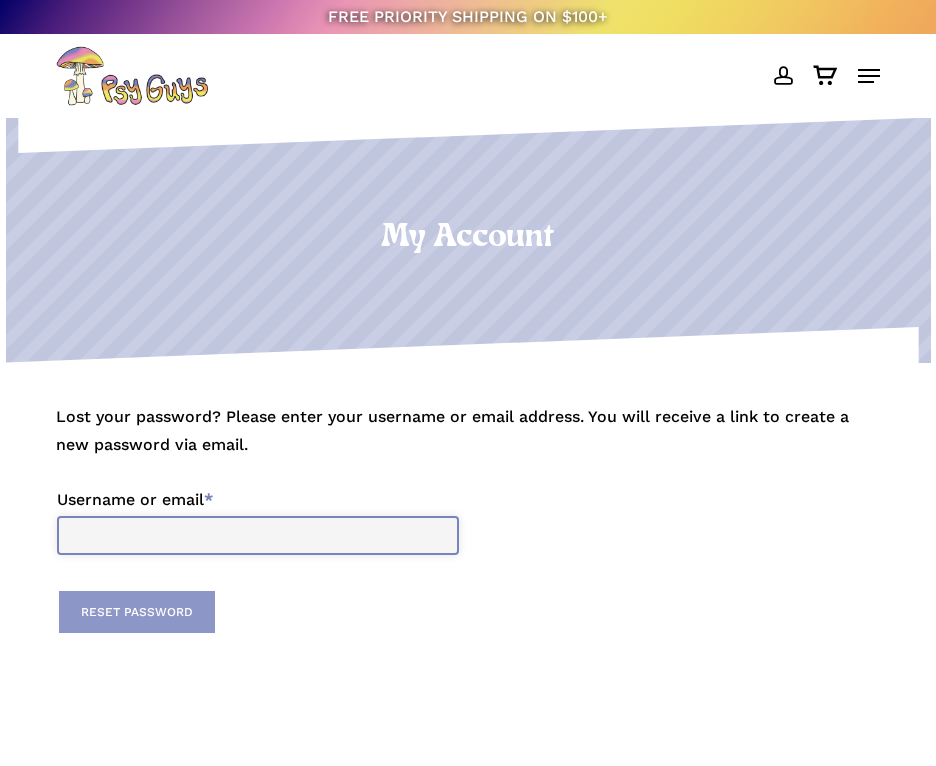 type on "**********" 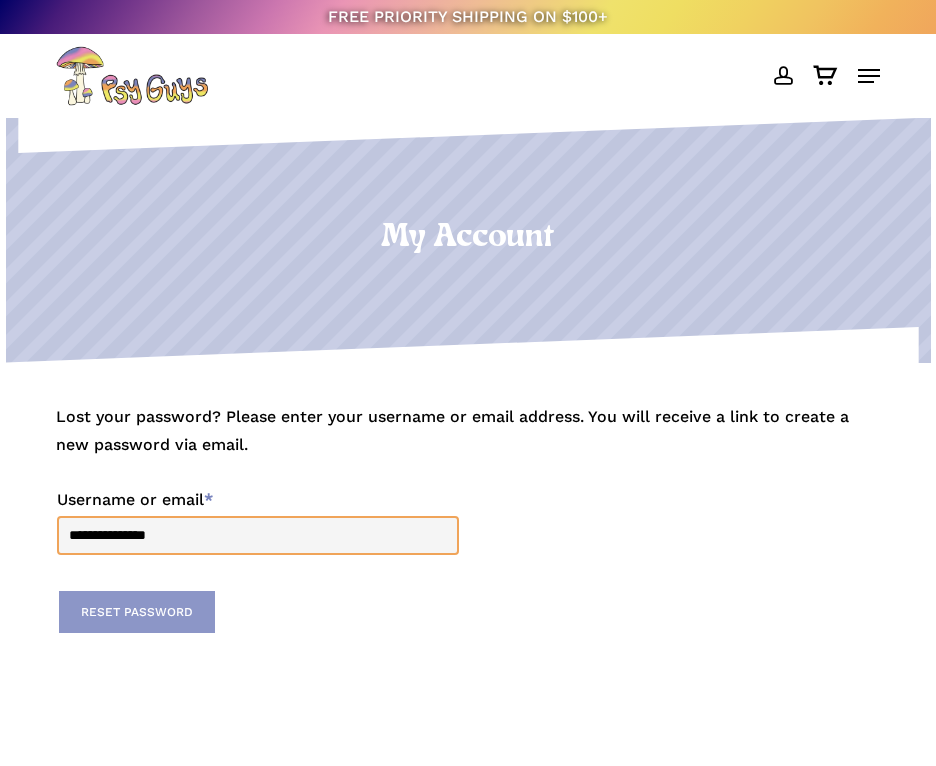 click on "Reset password" at bounding box center [137, 612] 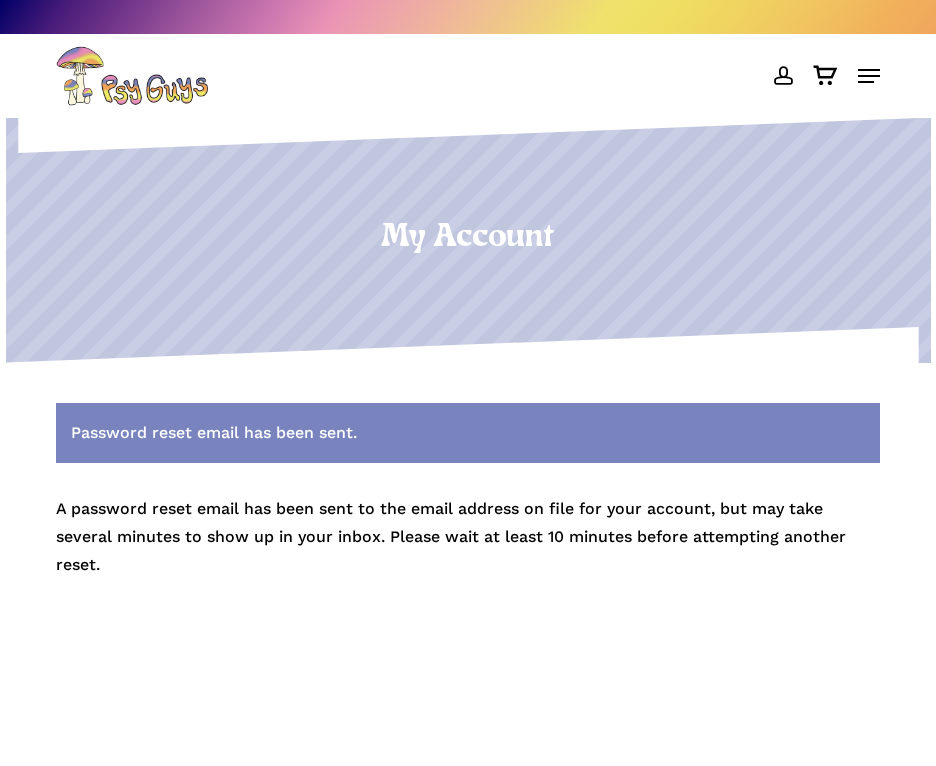 scroll, scrollTop: 0, scrollLeft: 0, axis: both 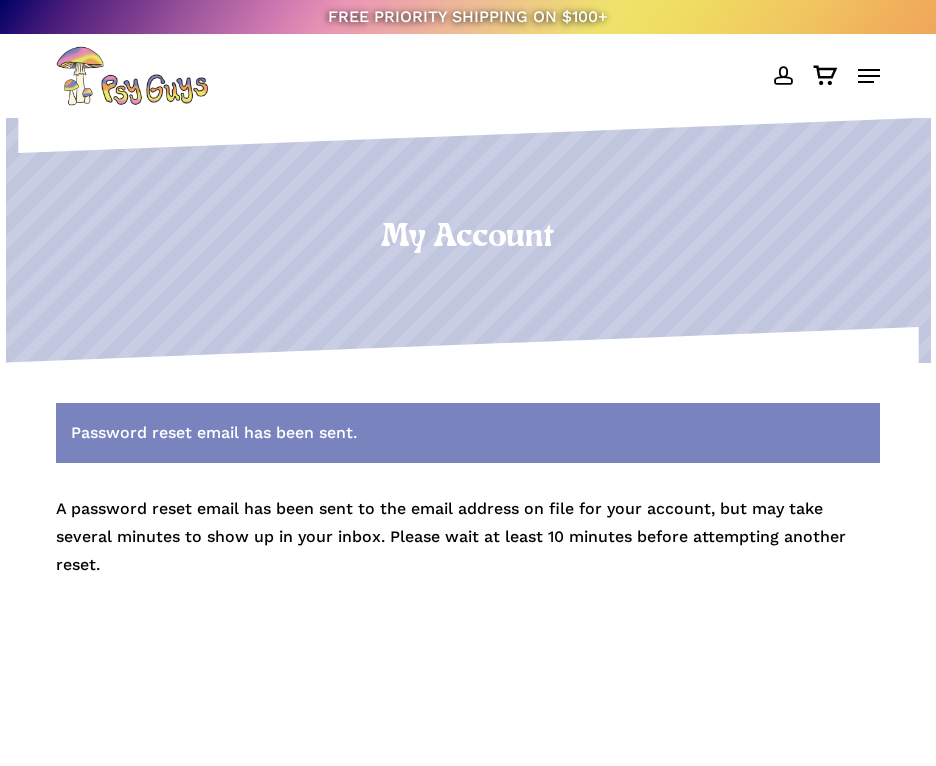 click at bounding box center [782, 76] 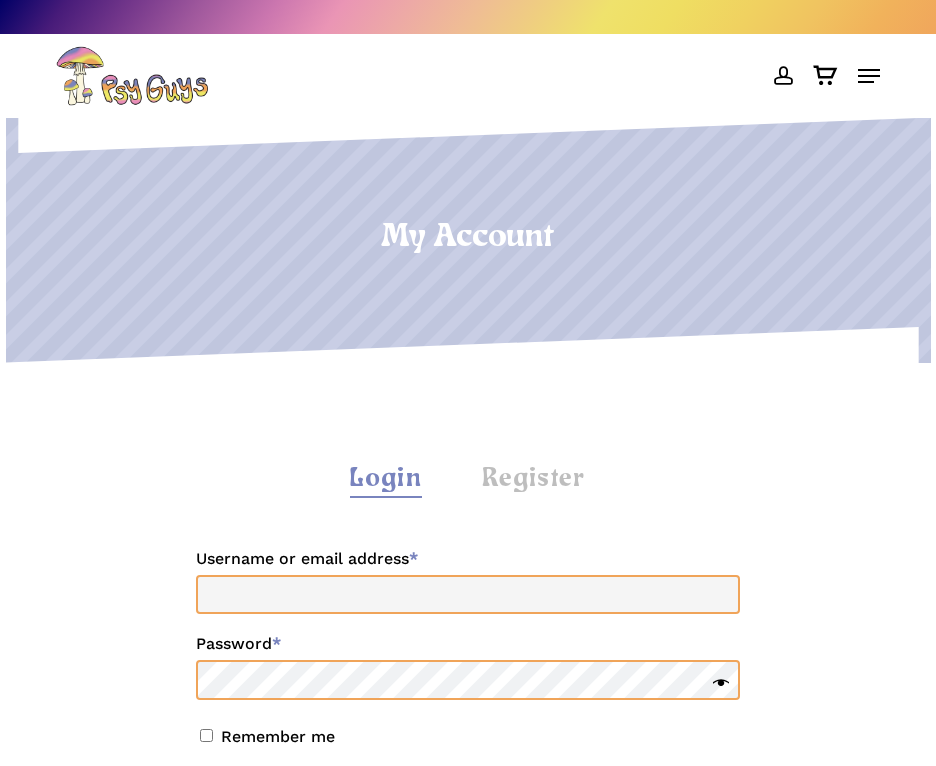 scroll, scrollTop: 0, scrollLeft: 0, axis: both 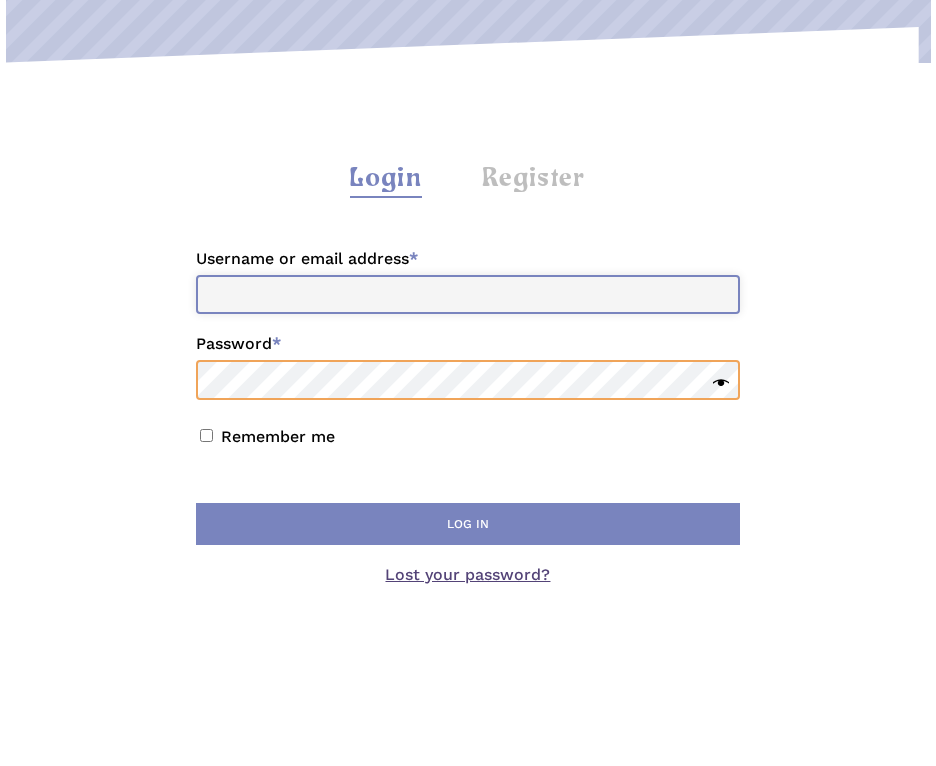 click on "Username or email address  * Required" at bounding box center (468, 294) 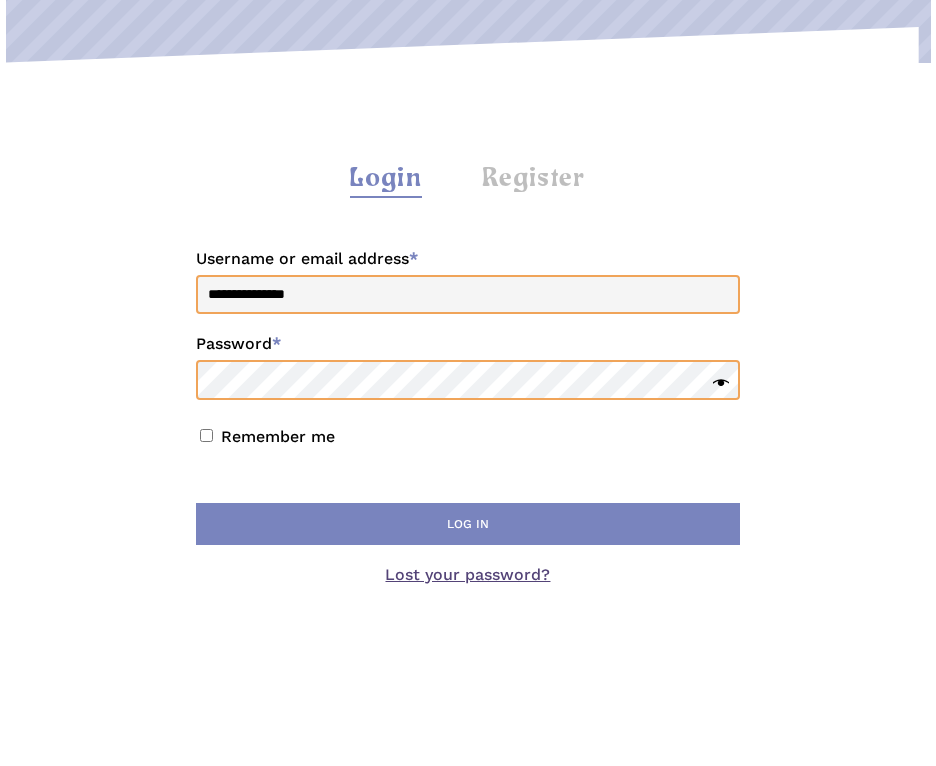 click at bounding box center [716, 385] 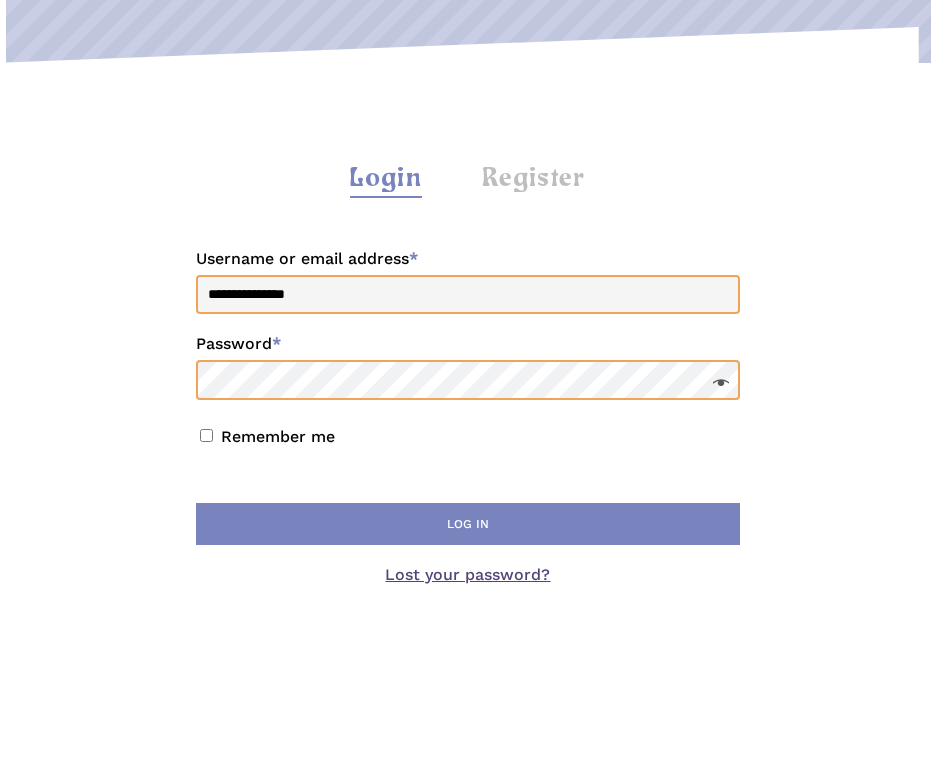 click on "Remember me
Log in" at bounding box center [468, 485] 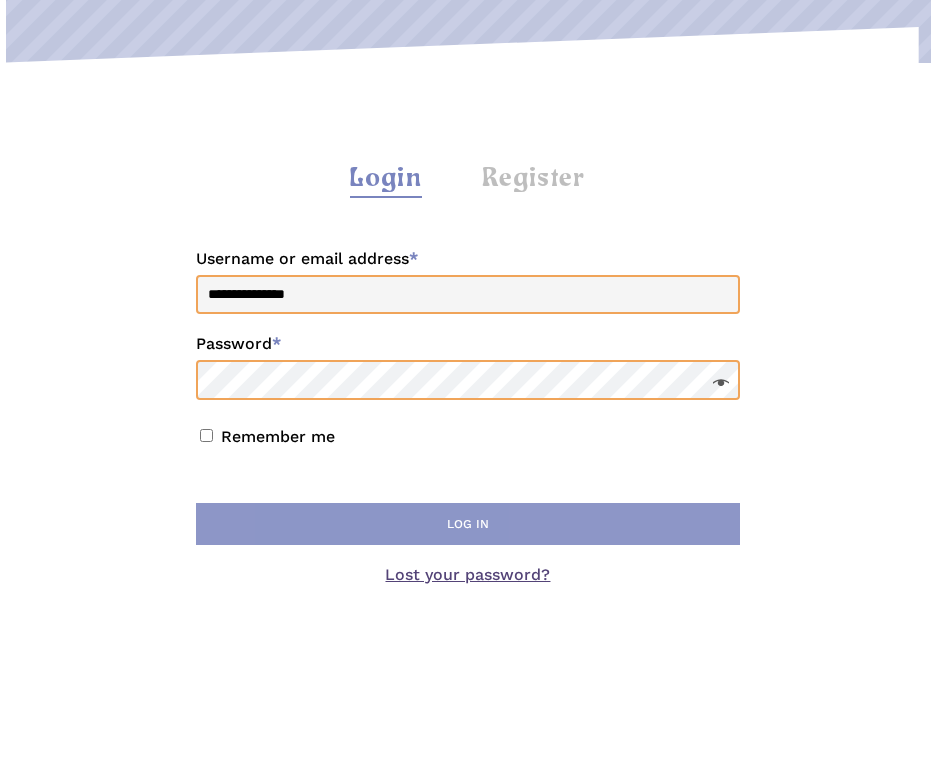 click on "Log in" at bounding box center [468, 524] 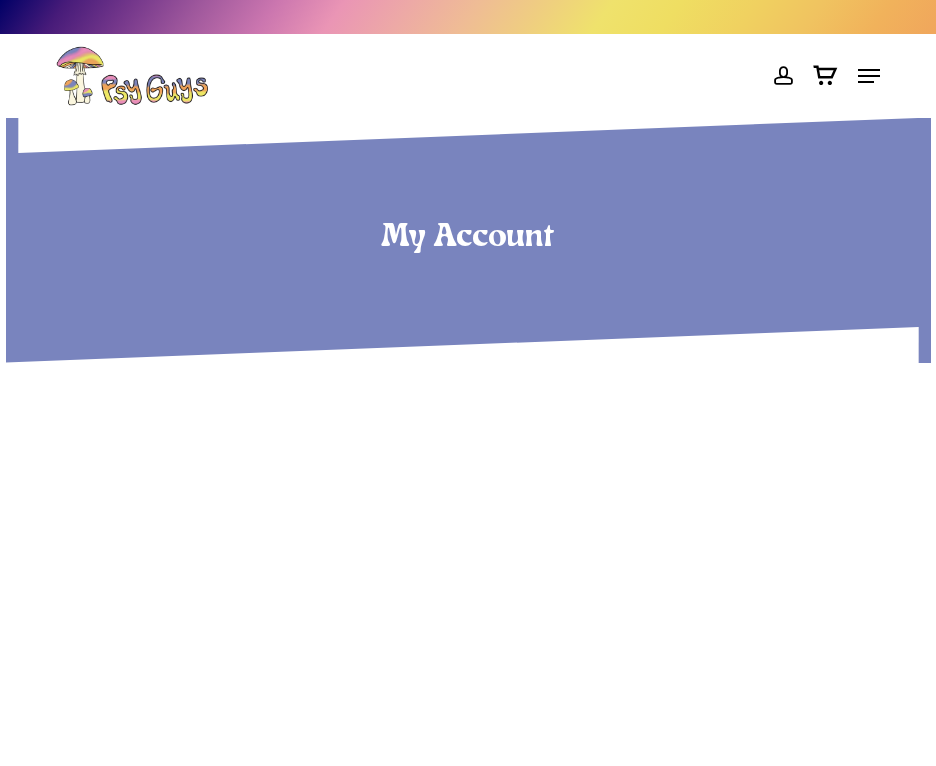 scroll, scrollTop: 0, scrollLeft: 0, axis: both 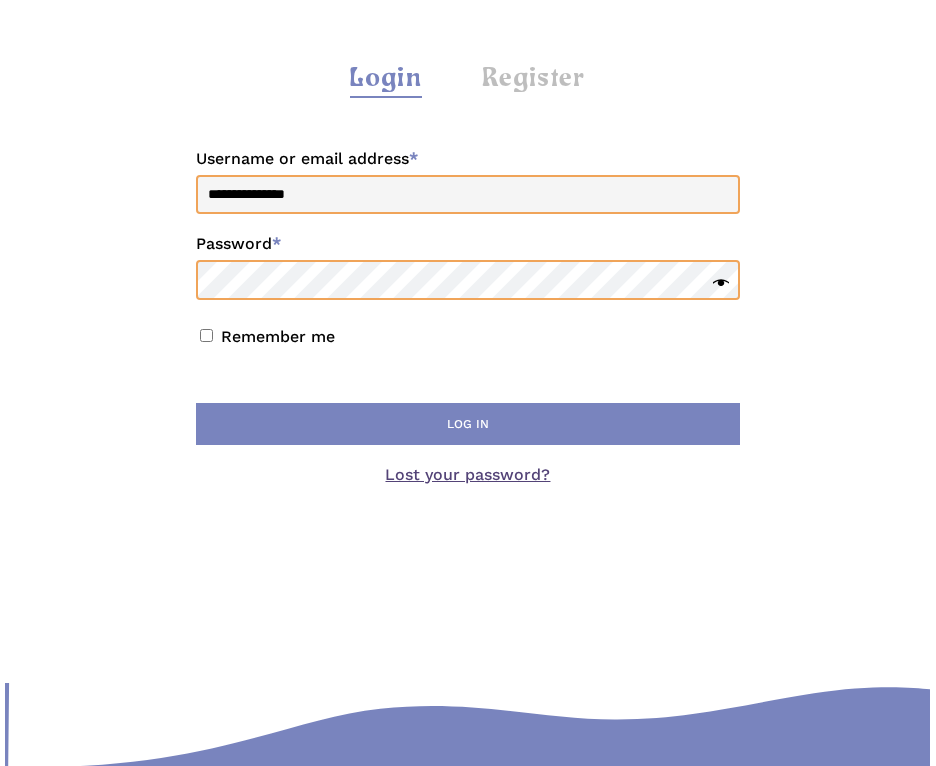 click at bounding box center (716, 285) 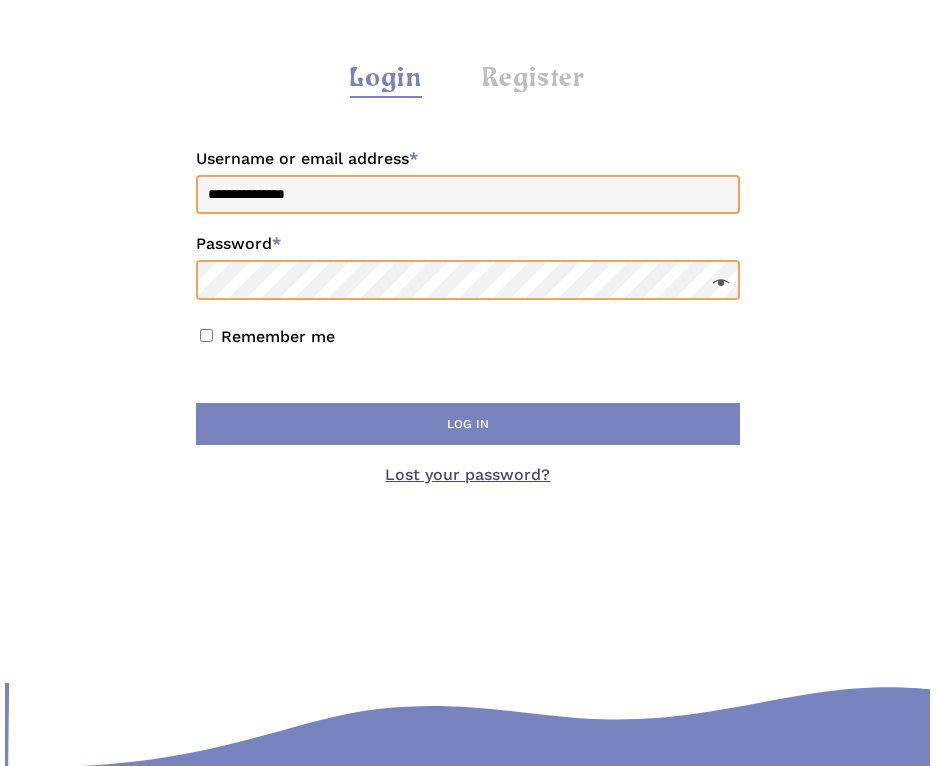 click at bounding box center [716, 285] 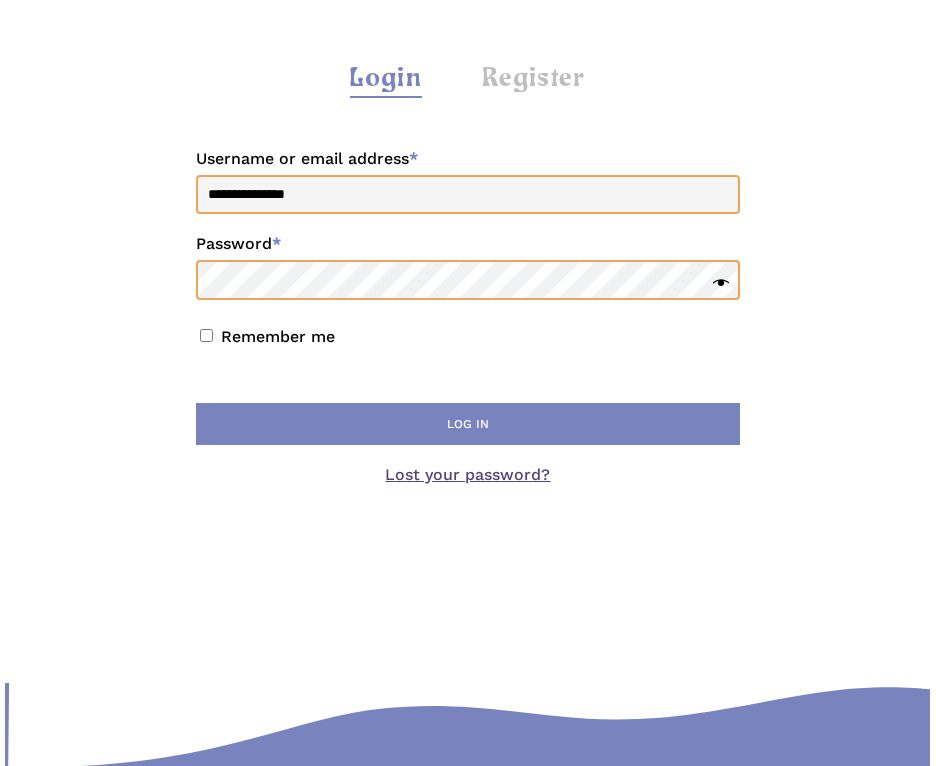 click at bounding box center [716, 285] 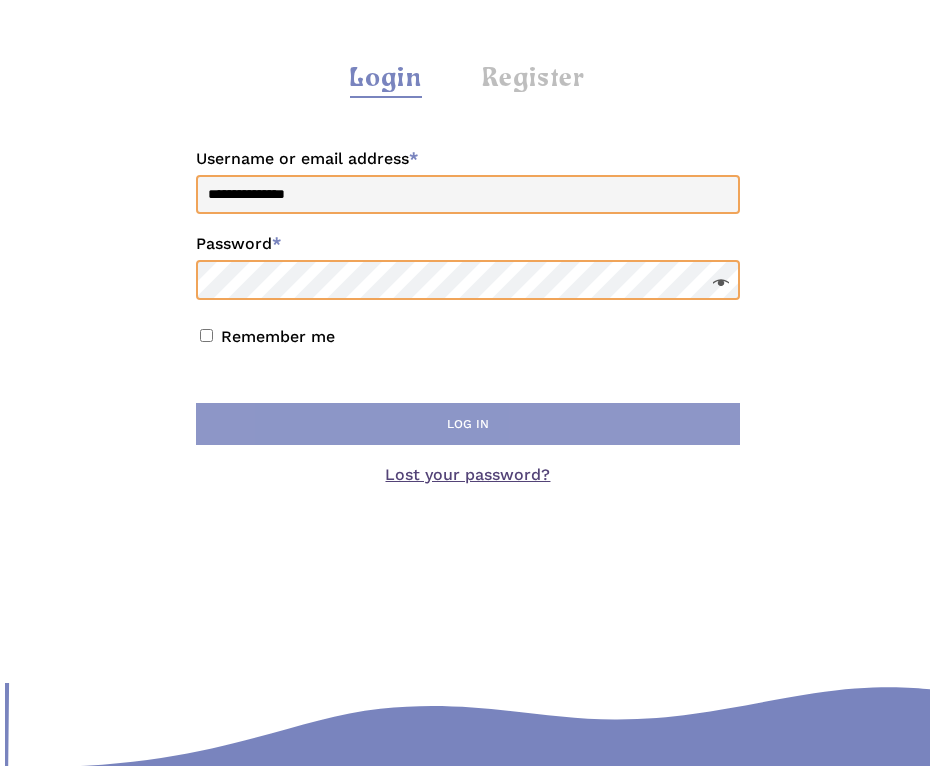 click on "Log in" at bounding box center (468, 424) 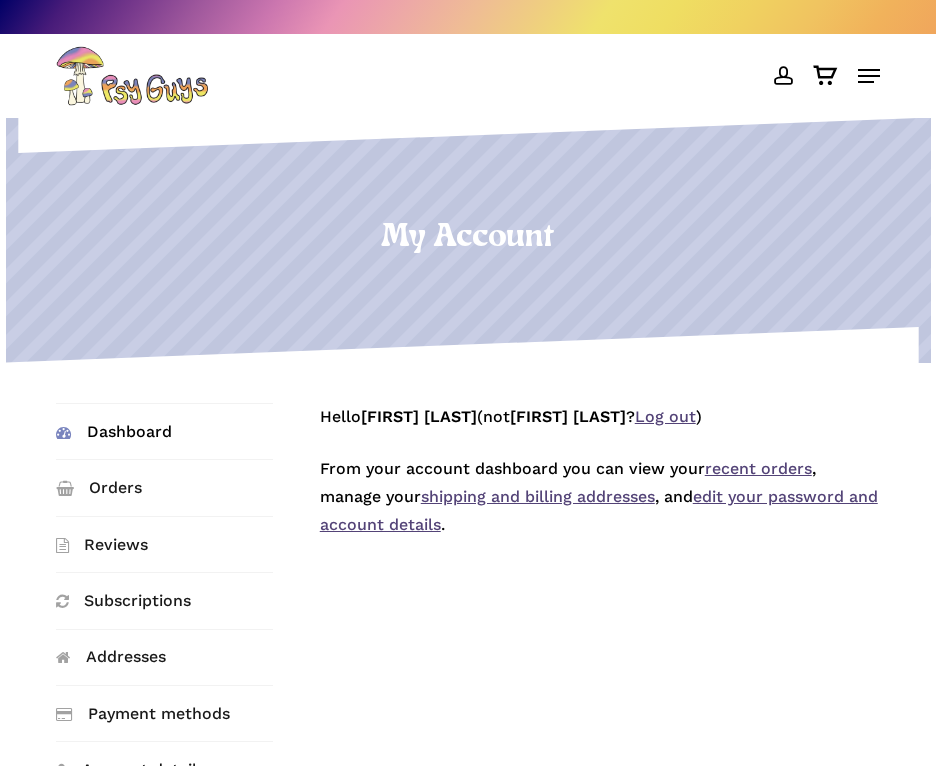 scroll, scrollTop: 0, scrollLeft: 0, axis: both 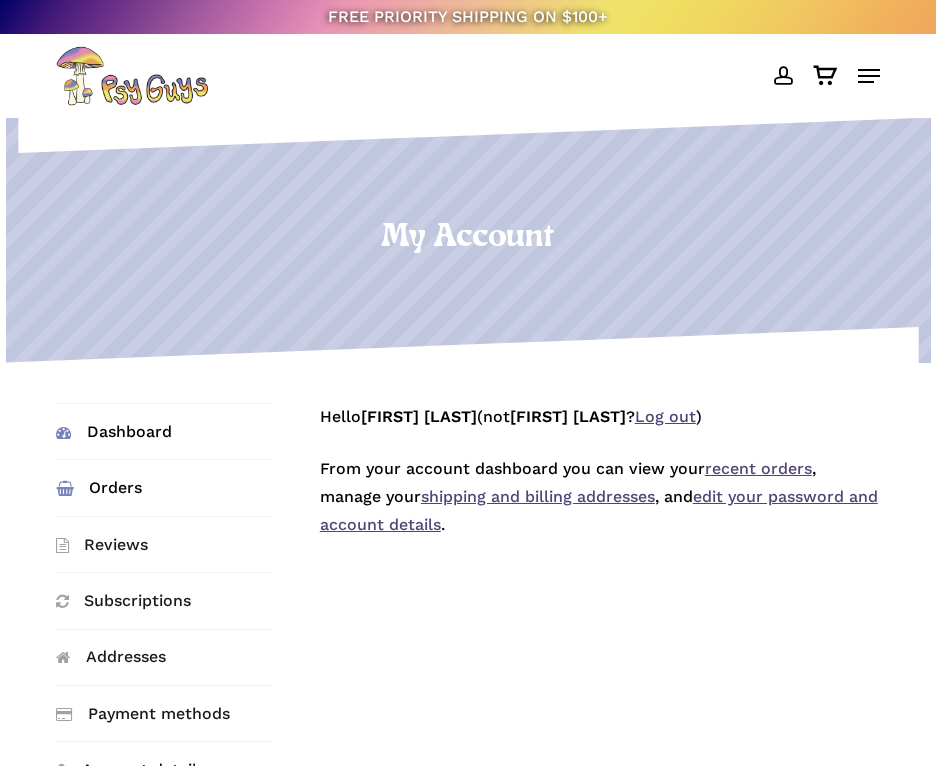 click on "Orders" at bounding box center [164, 487] 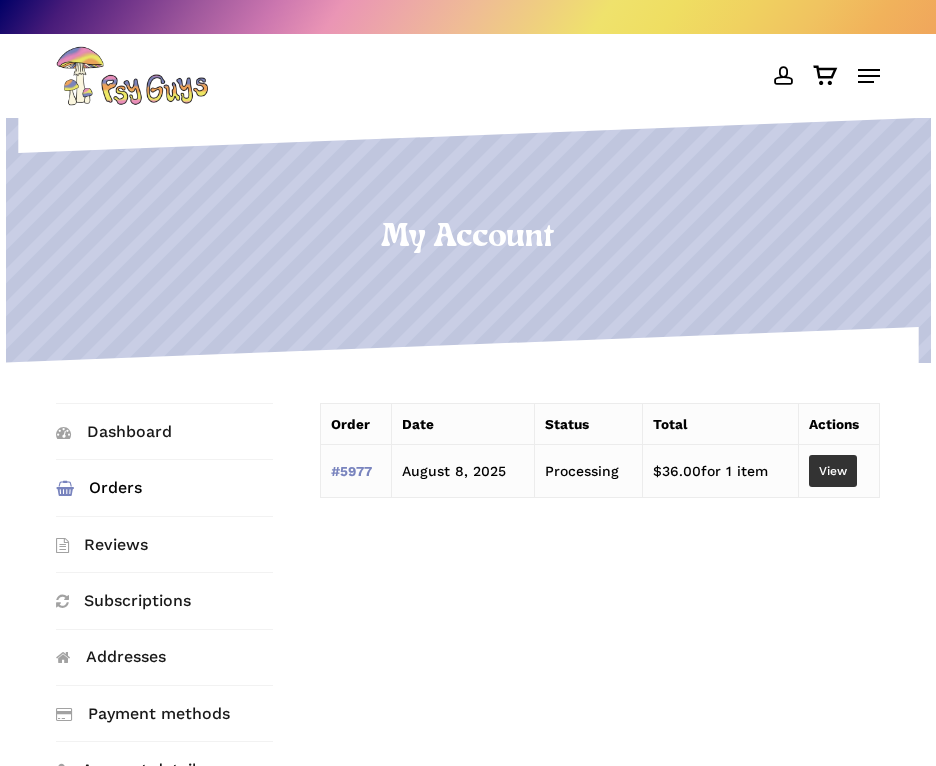 scroll, scrollTop: 0, scrollLeft: 0, axis: both 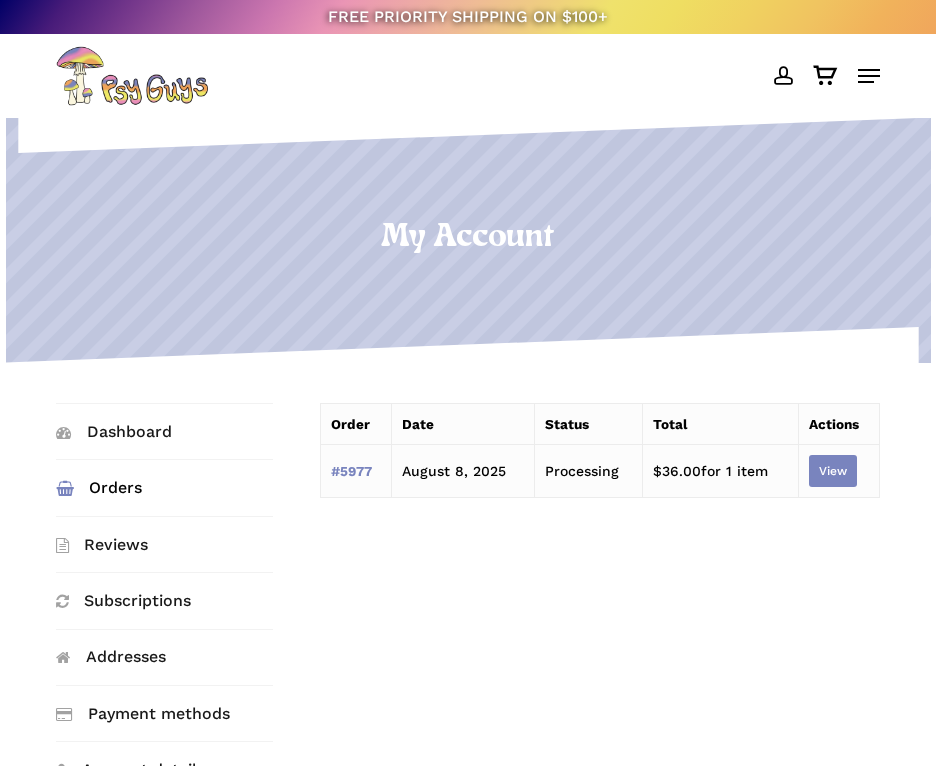 click on "View" at bounding box center (833, 471) 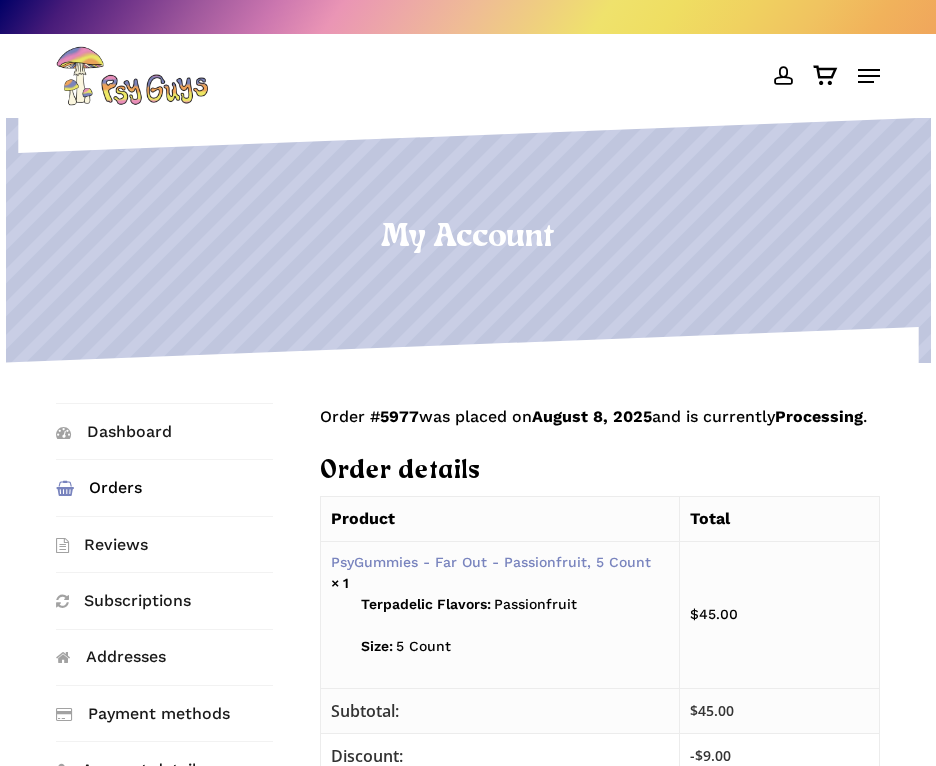 scroll, scrollTop: 0, scrollLeft: 0, axis: both 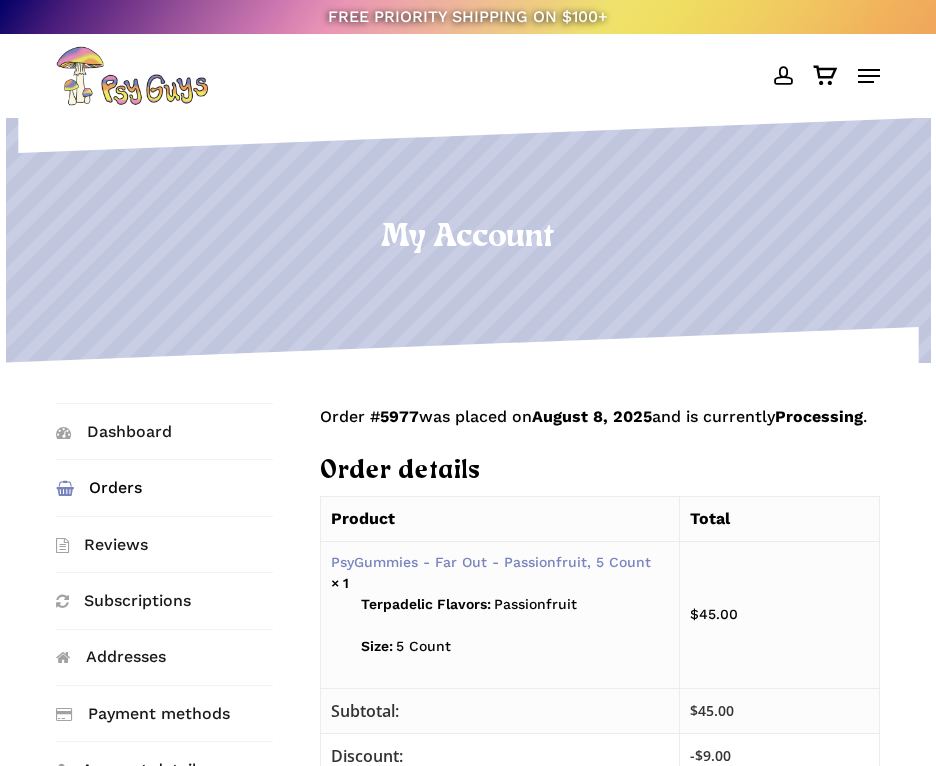 drag, startPoint x: 0, startPoint y: 0, endPoint x: 833, endPoint y: 472, distance: 957.4304 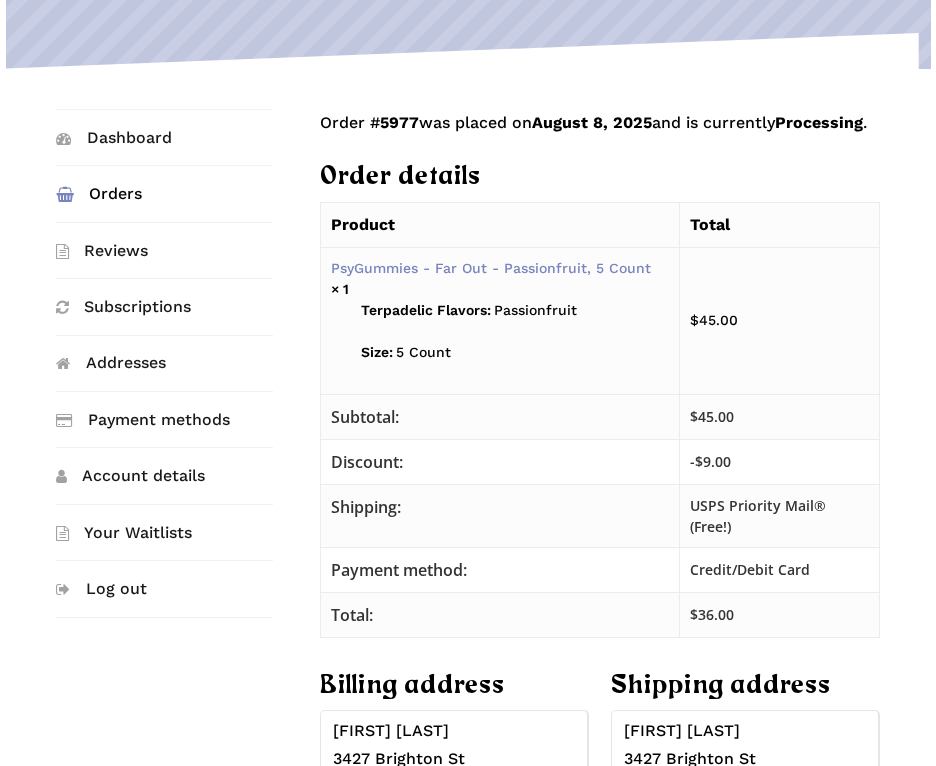 scroll, scrollTop: 300, scrollLeft: 0, axis: vertical 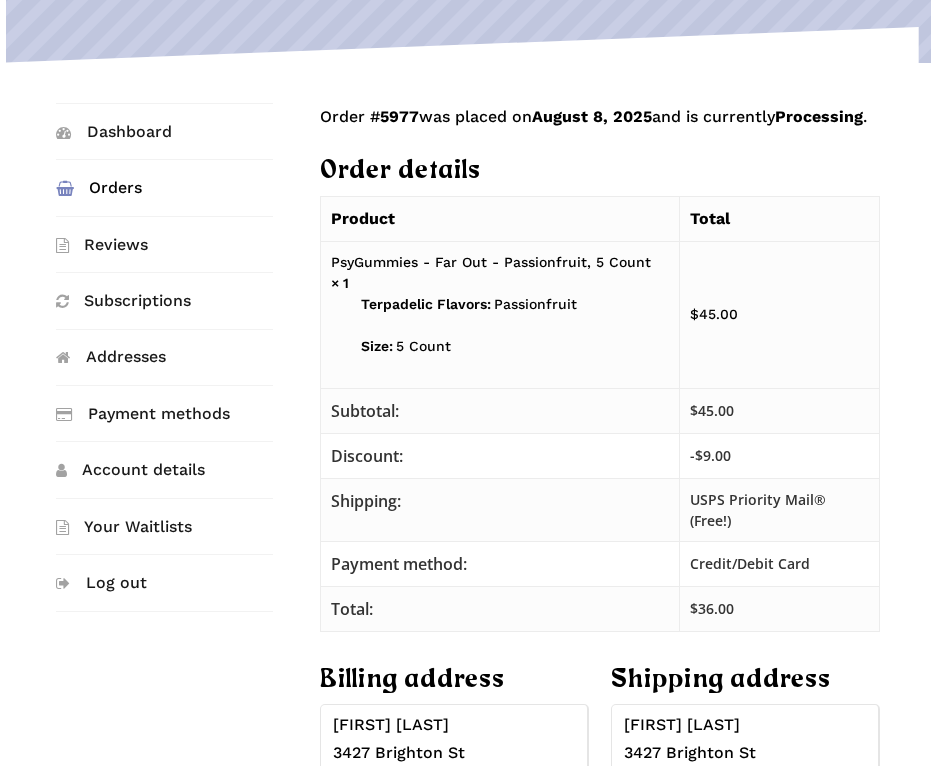 click on "PsyGummies - Far Out - Passionfruit, 5 Count" at bounding box center [491, 262] 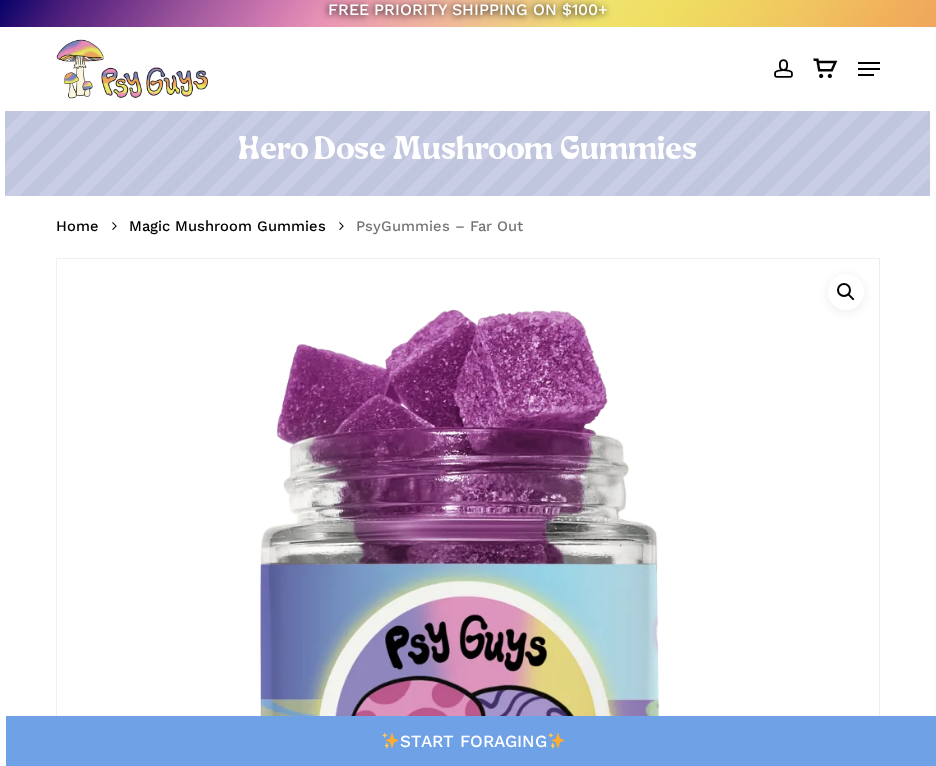 scroll, scrollTop: 572, scrollLeft: 0, axis: vertical 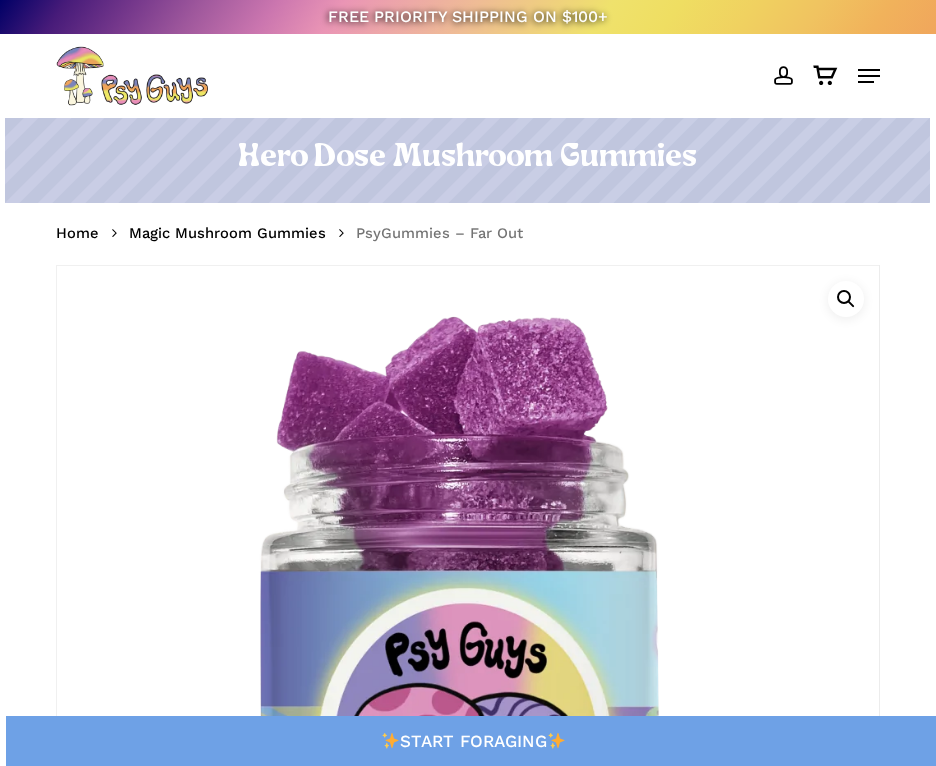 click at bounding box center (782, 76) 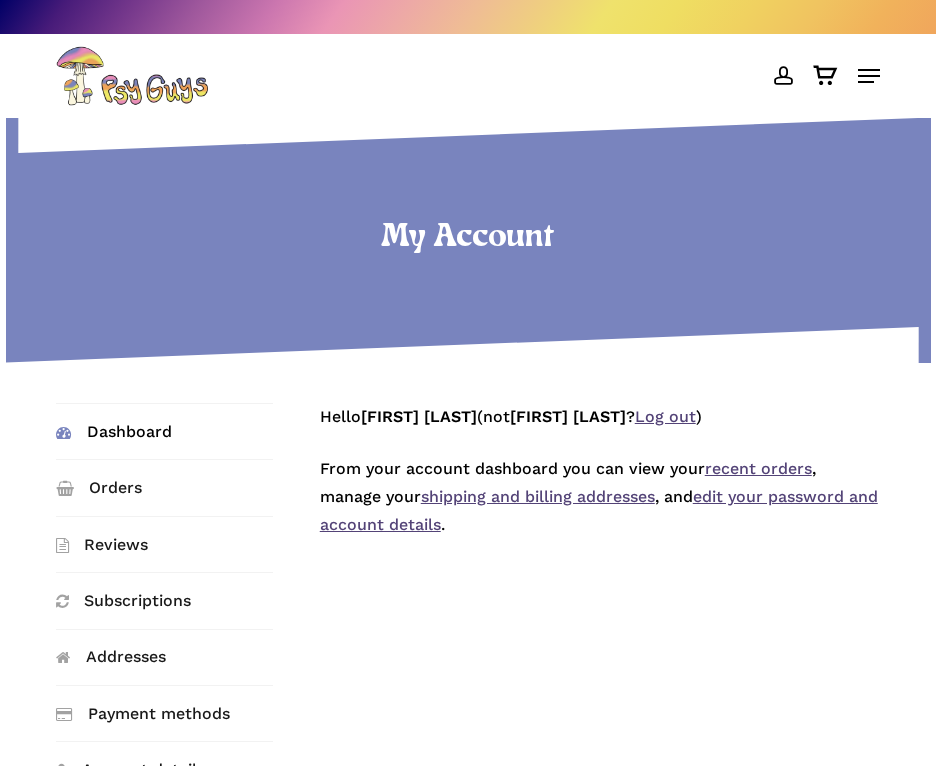 scroll, scrollTop: 0, scrollLeft: 0, axis: both 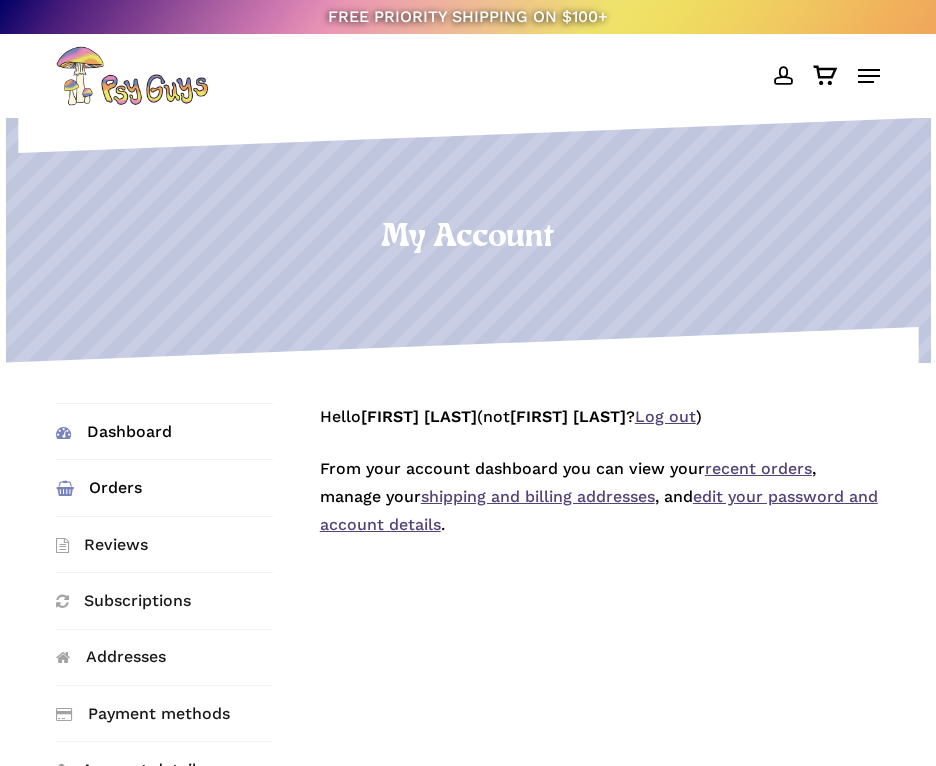 click on "Orders" at bounding box center (164, 487) 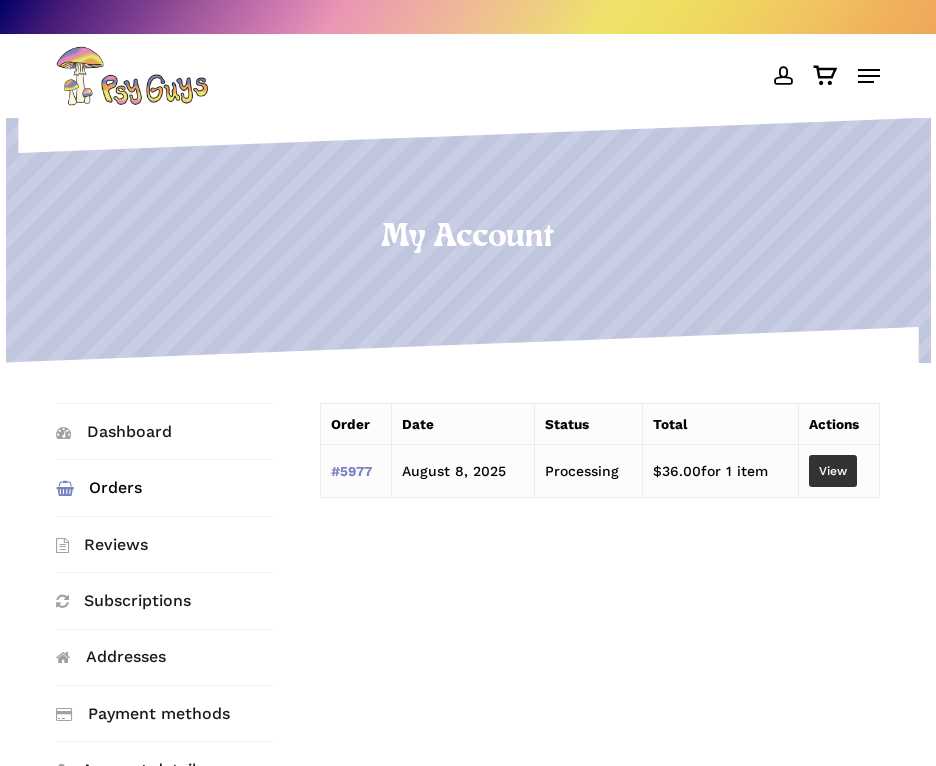 scroll, scrollTop: 0, scrollLeft: 0, axis: both 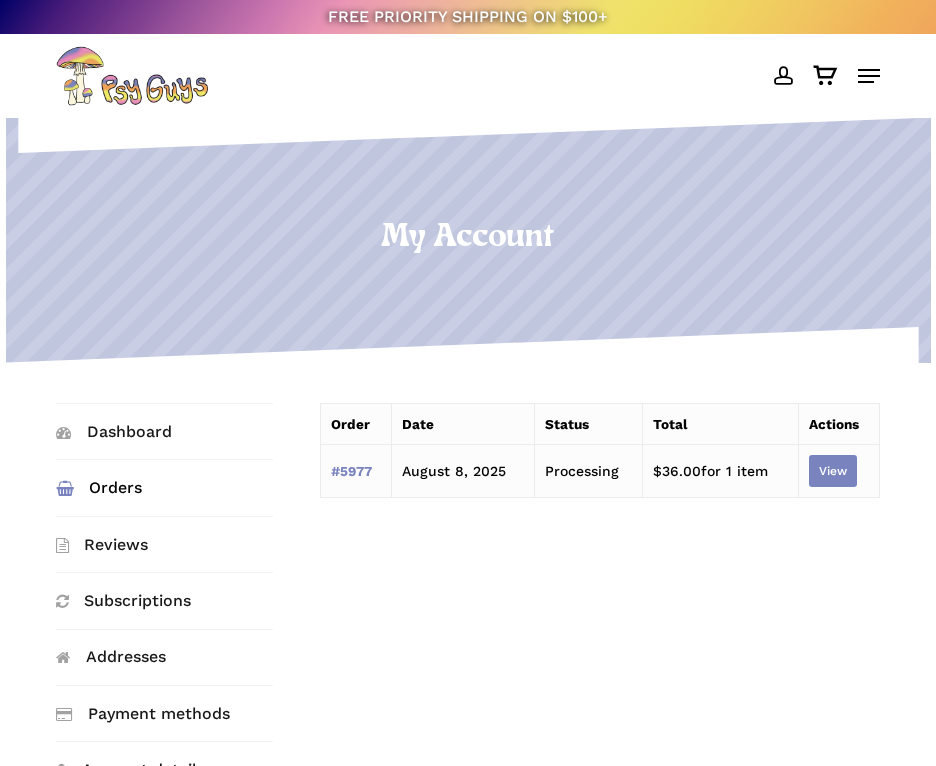 click on "View" at bounding box center (833, 471) 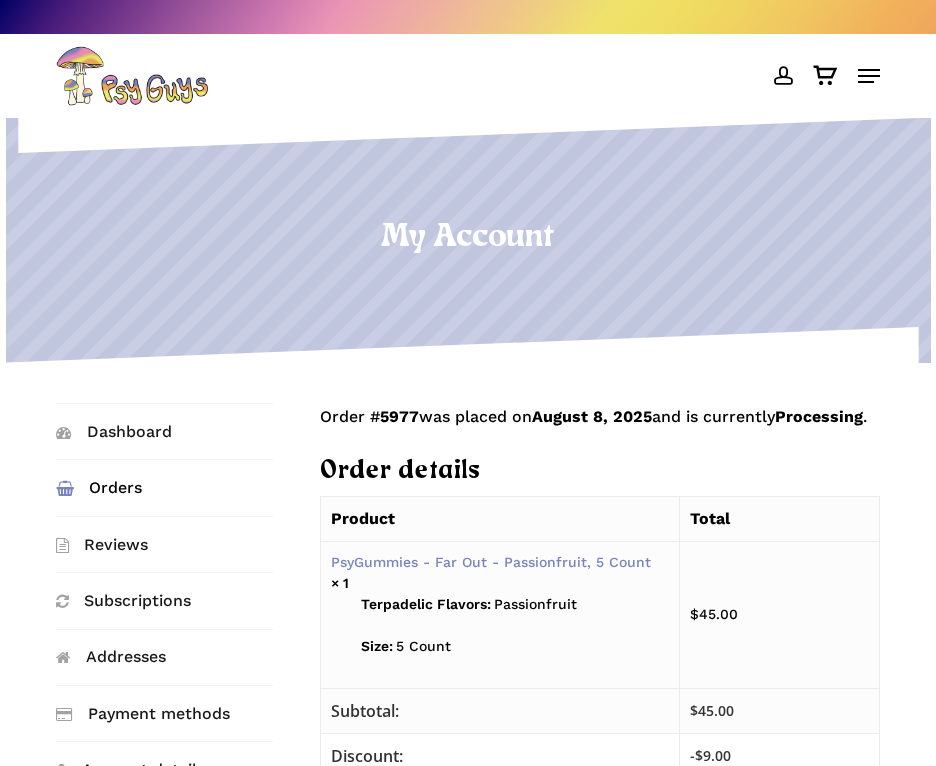 scroll, scrollTop: 0, scrollLeft: 0, axis: both 